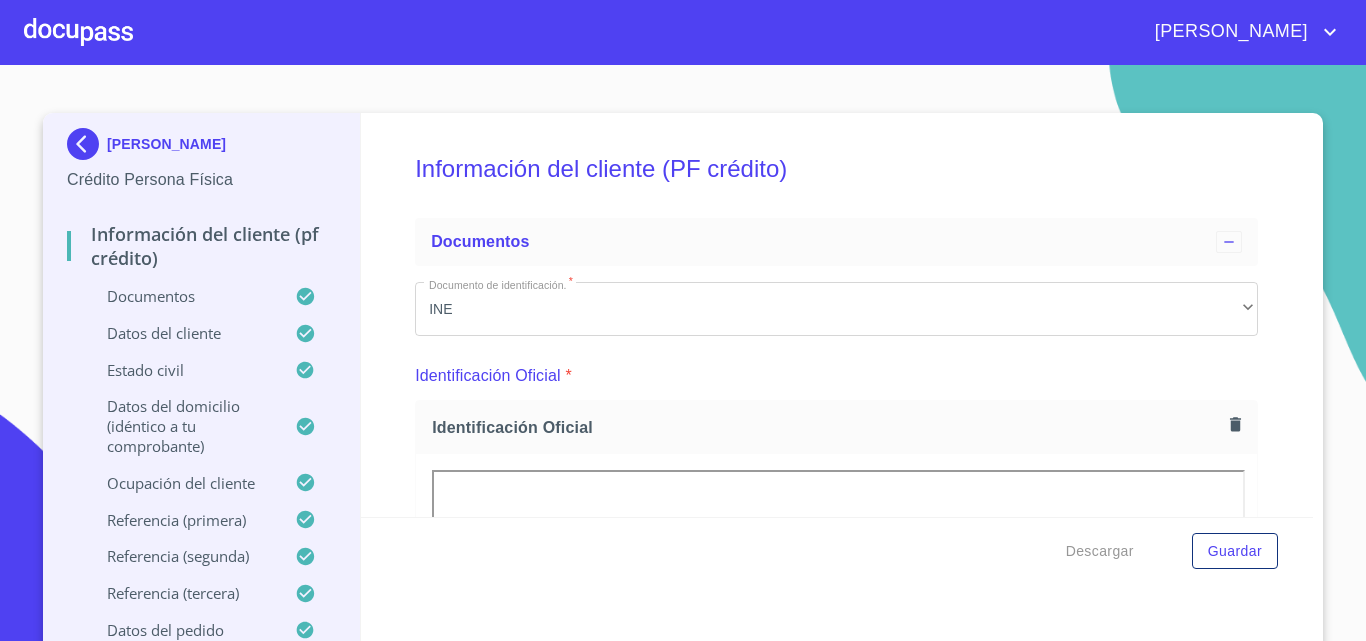 scroll, scrollTop: 0, scrollLeft: 0, axis: both 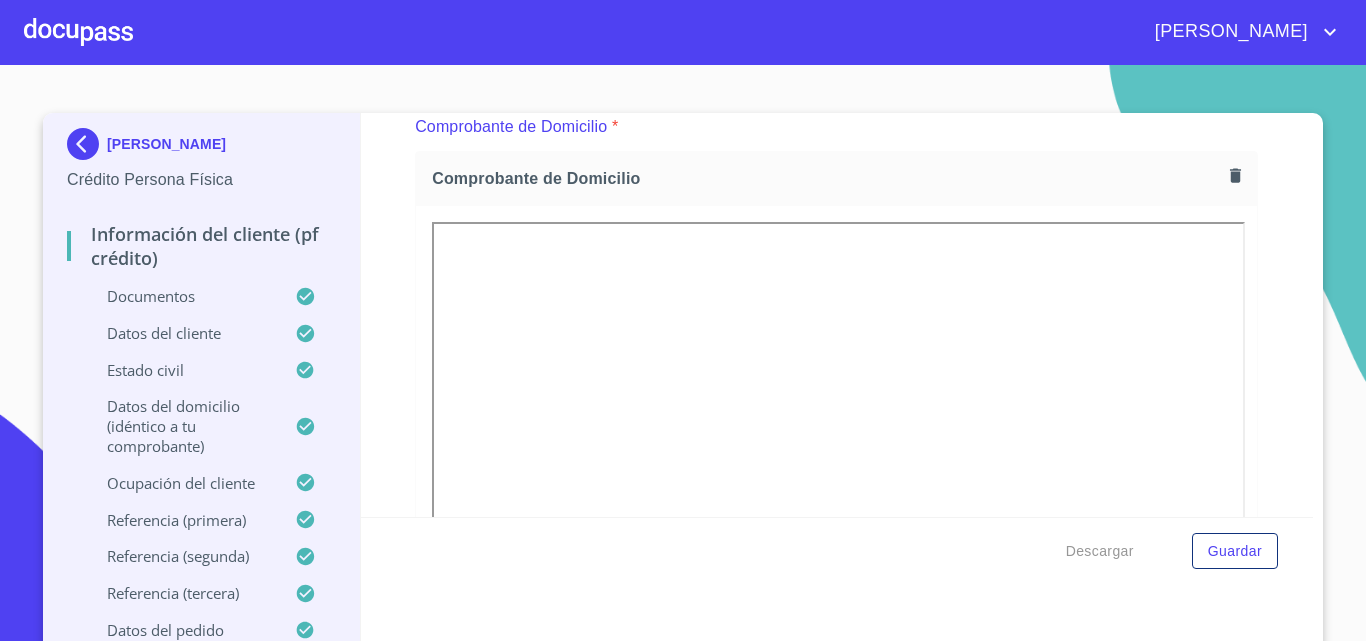 click on "Comprobante de Domicilio" at bounding box center [836, 466] 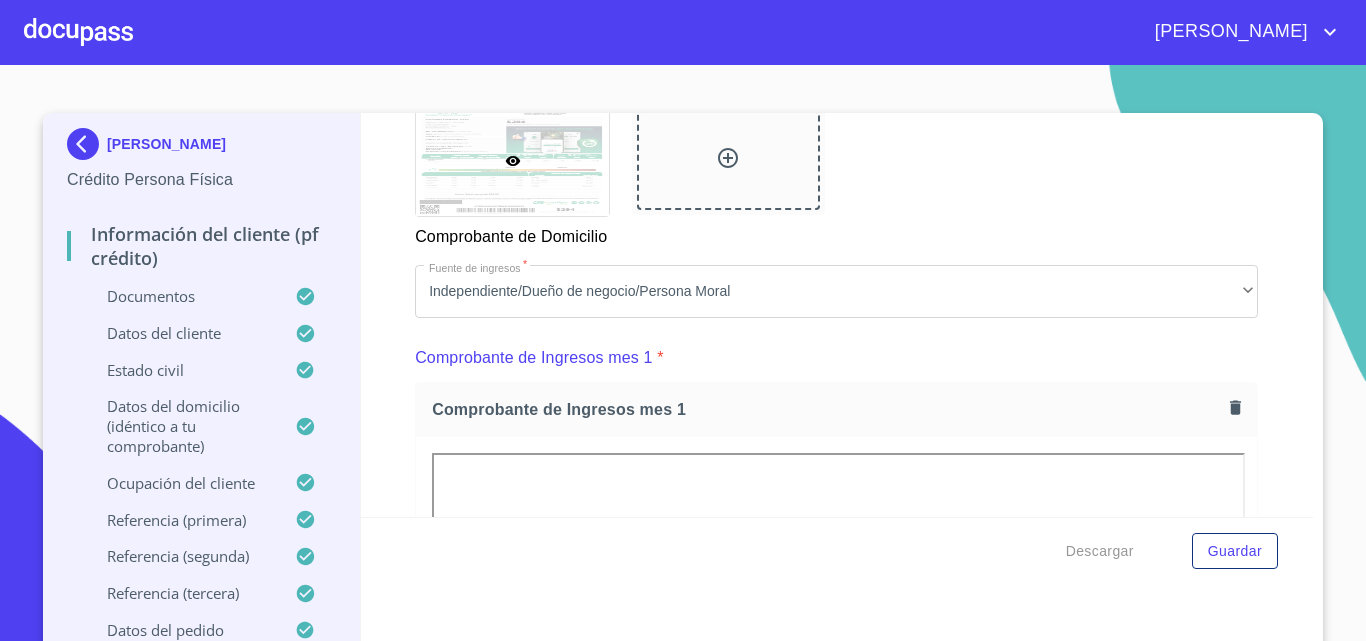 scroll, scrollTop: 1986, scrollLeft: 0, axis: vertical 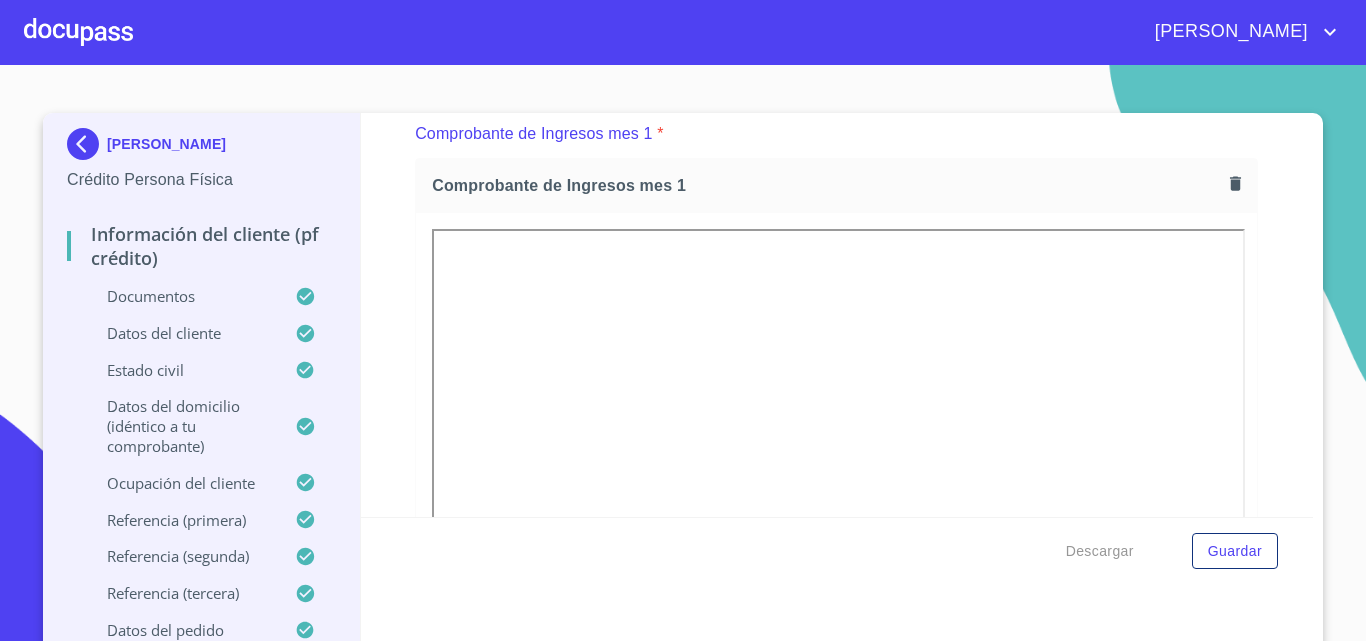 click 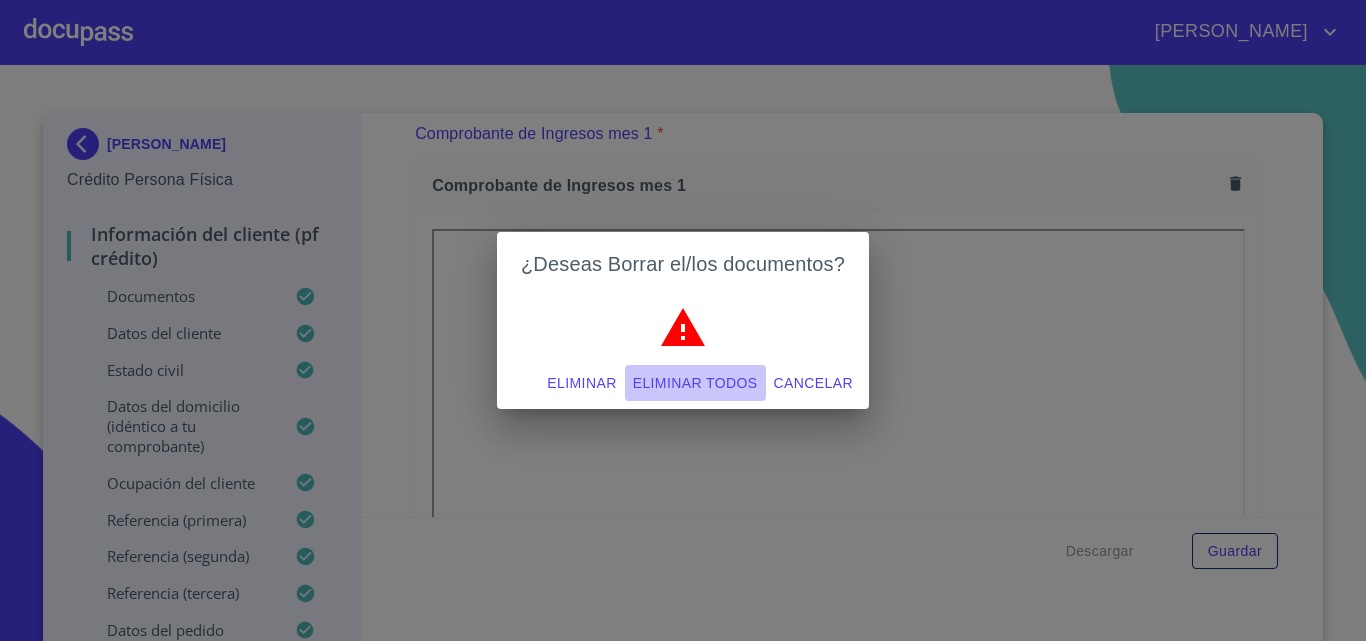 click on "Eliminar todos" at bounding box center (695, 383) 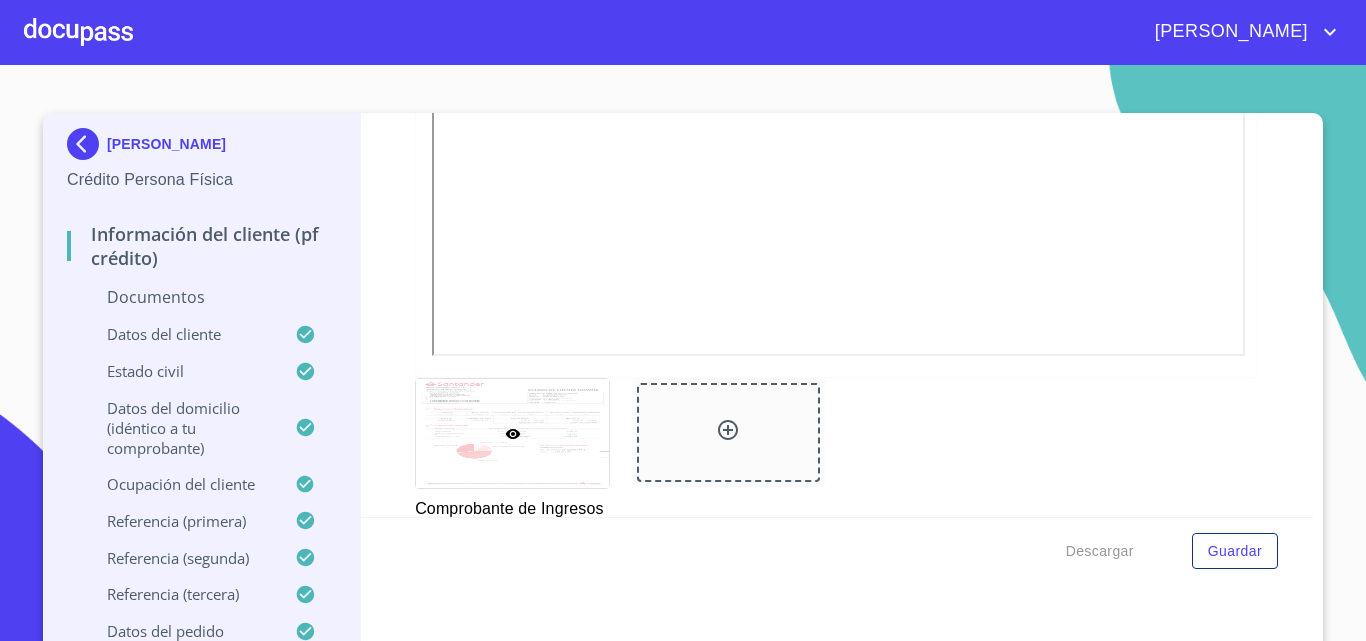 scroll, scrollTop: 2486, scrollLeft: 0, axis: vertical 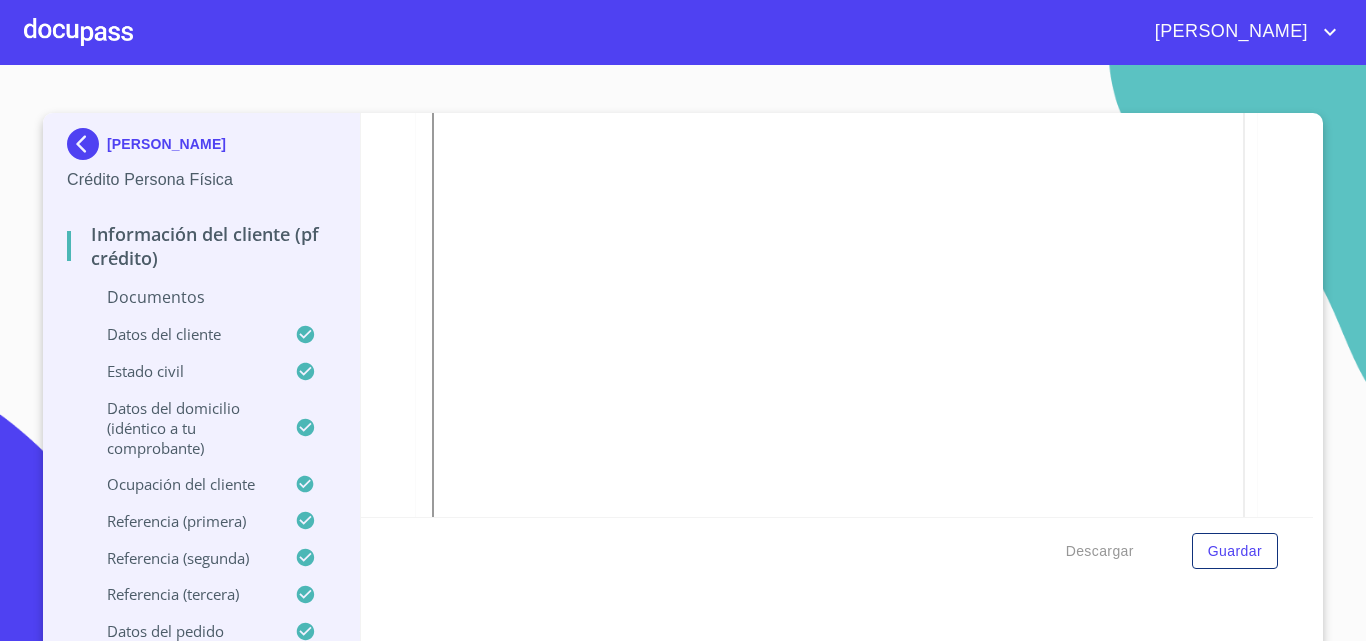 click on "Información del cliente (PF crédito)   Documentos Documento de identificación.   * INE ​ Identificación Oficial * Identificación Oficial Identificación Oficial Comprobante de Domicilio * Comprobante de Domicilio Comprobante de [PERSON_NAME] de ingresos   * Independiente/Dueño de negocio/Persona Moral ​ Comprobante de Ingresos mes 1 * Arrastra o selecciona el (los) documento(s) para agregar Comprobante de Ingresos mes 2 * Comprobante de Ingresos mes 2 Comprobante de Ingresos mes 2 Comprobante de Ingresos mes 3 * Comprobante de Ingresos mes 3 Comprobante de Ingresos mes 3 CURP * CURP CURP Constancia de situación fiscal Constancia de situación fiscal Constancia de situación fiscal Datos del cliente Apellido Paterno   * [PERSON_NAME] ​ Apellido Materno   * [PERSON_NAME] ​ Primer nombre   * [PERSON_NAME] ​ Segundo Nombre ​ Fecha de nacimiento * [DEMOGRAPHIC_DATA] ​ RFC   * CAGS880511BY3 ​ CURP   * CAGS880511HJCSRL02 ​ ID de Identificación 2720990472 ​ Nacionalidad   * Mexicana ​   *" at bounding box center (837, 315) 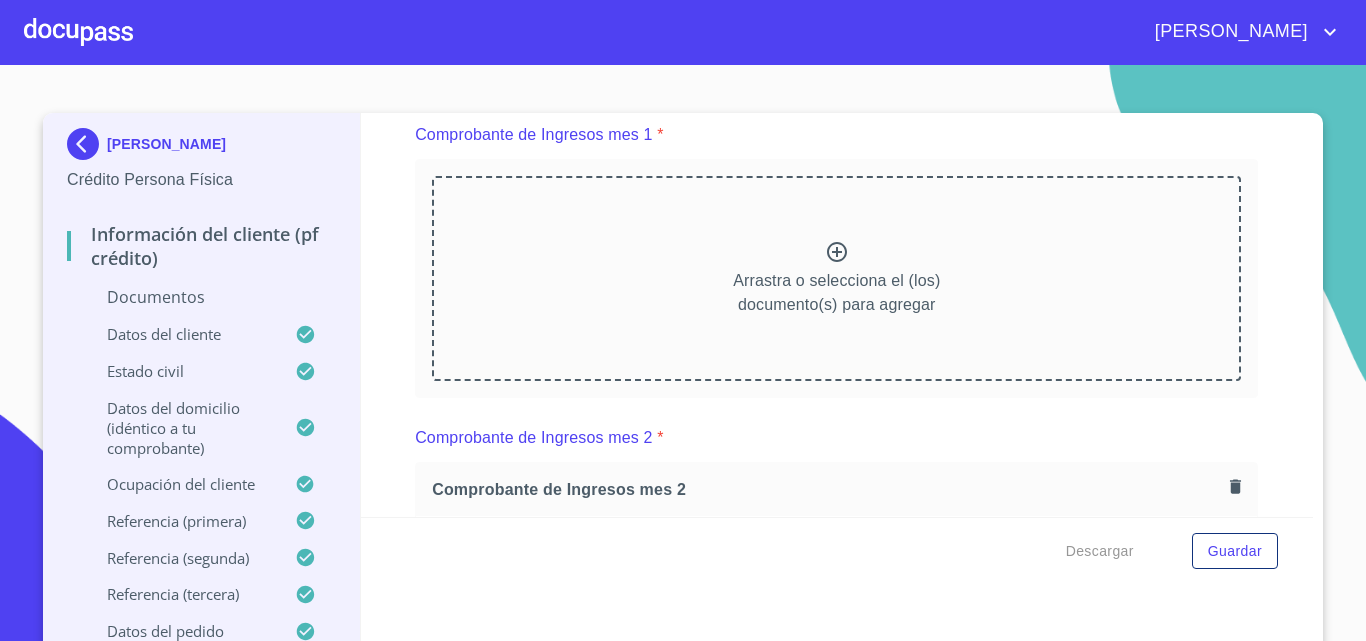 scroll, scrollTop: 1986, scrollLeft: 0, axis: vertical 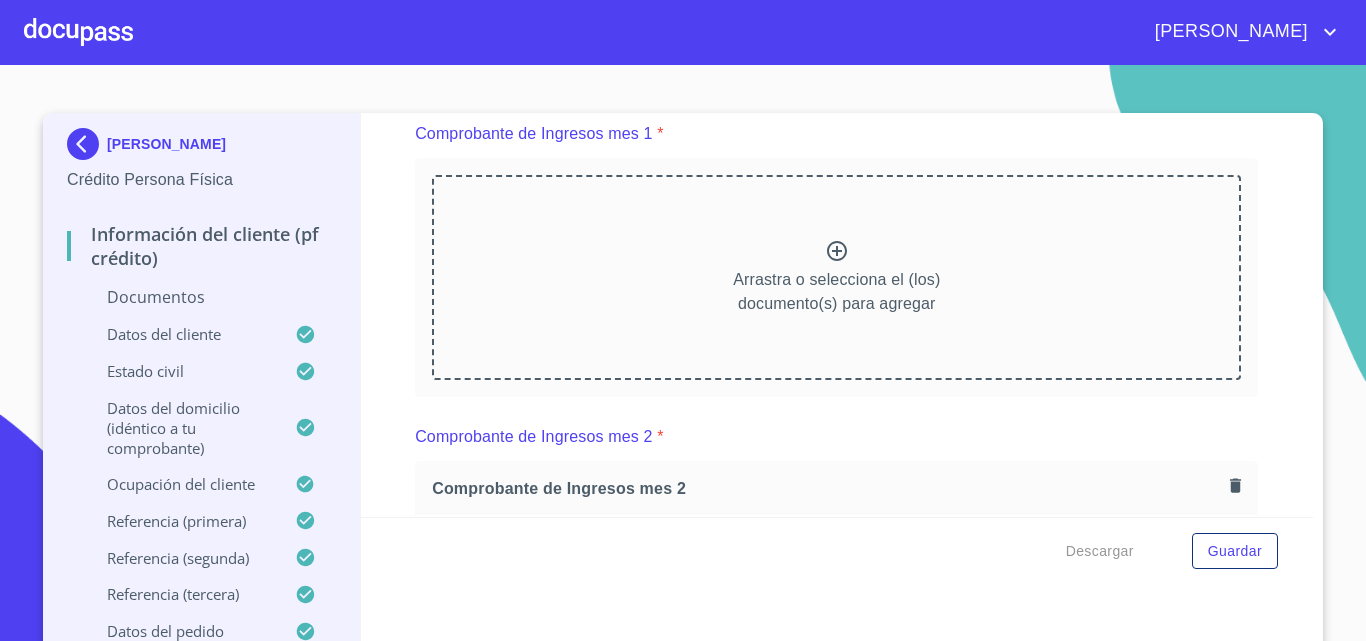 click on "Información del cliente (PF crédito)   Documentos Documento de identificación.   * INE ​ Identificación Oficial * Identificación Oficial Identificación Oficial Comprobante de Domicilio * Comprobante de Domicilio Comprobante de [PERSON_NAME] de ingresos   * Independiente/Dueño de negocio/Persona Moral ​ Comprobante de Ingresos mes 1 * Arrastra o selecciona el (los) documento(s) para agregar Comprobante de Ingresos mes 2 * Comprobante de Ingresos mes 2 Comprobante de Ingresos mes 2 Comprobante de Ingresos mes 3 * Comprobante de Ingresos mes 3 Comprobante de Ingresos mes 3 CURP * CURP CURP Constancia de situación fiscal Constancia de situación fiscal Constancia de situación fiscal Datos del cliente Apellido Paterno   * [PERSON_NAME] ​ Apellido Materno   * [PERSON_NAME] ​ Primer nombre   * [PERSON_NAME] ​ Segundo Nombre ​ Fecha de nacimiento * [DEMOGRAPHIC_DATA] ​ RFC   * CAGS880511BY3 ​ CURP   * CAGS880511HJCSRL02 ​ ID de Identificación 2720990472 ​ Nacionalidad   * Mexicana ​   *" at bounding box center (837, 315) 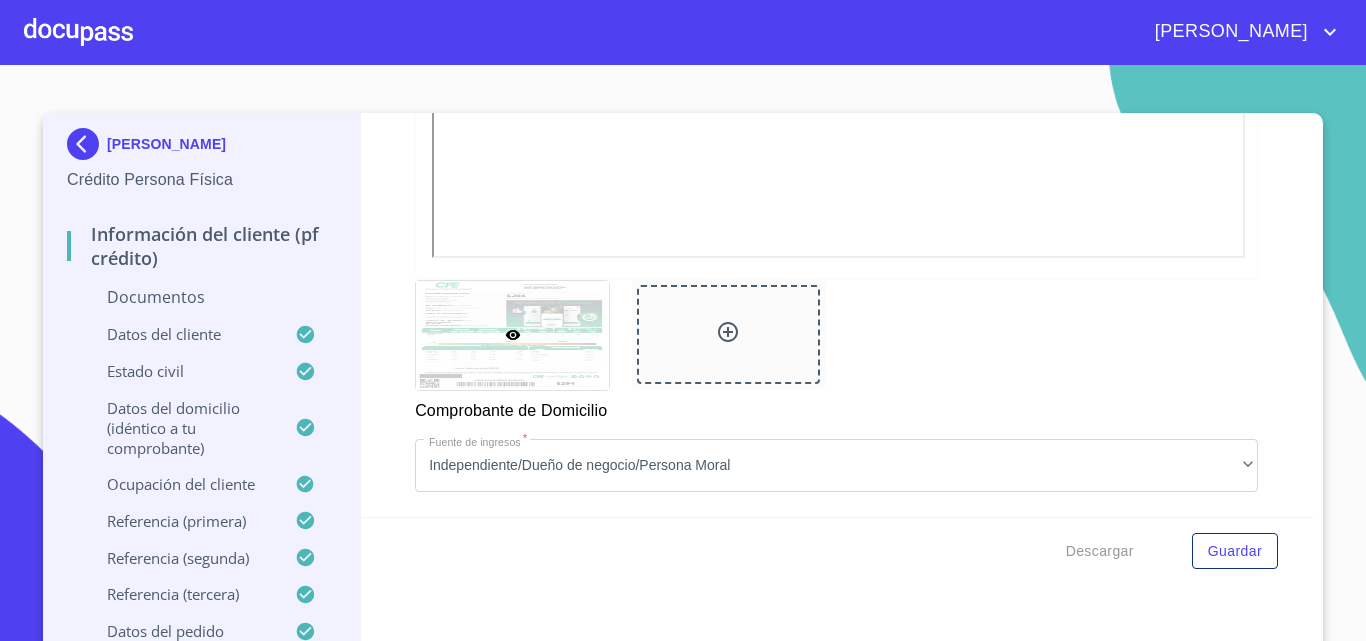 scroll, scrollTop: 1986, scrollLeft: 0, axis: vertical 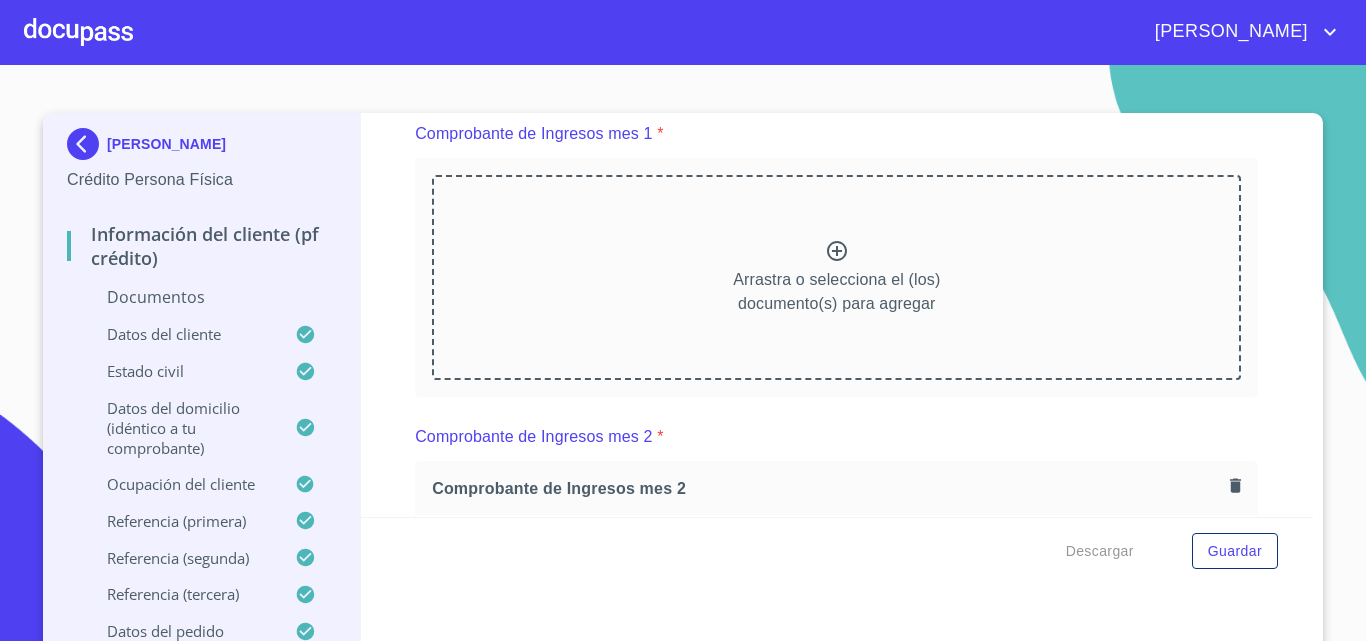 click on "Arrastra o selecciona el (los) documento(s) para agregar" at bounding box center [836, 277] 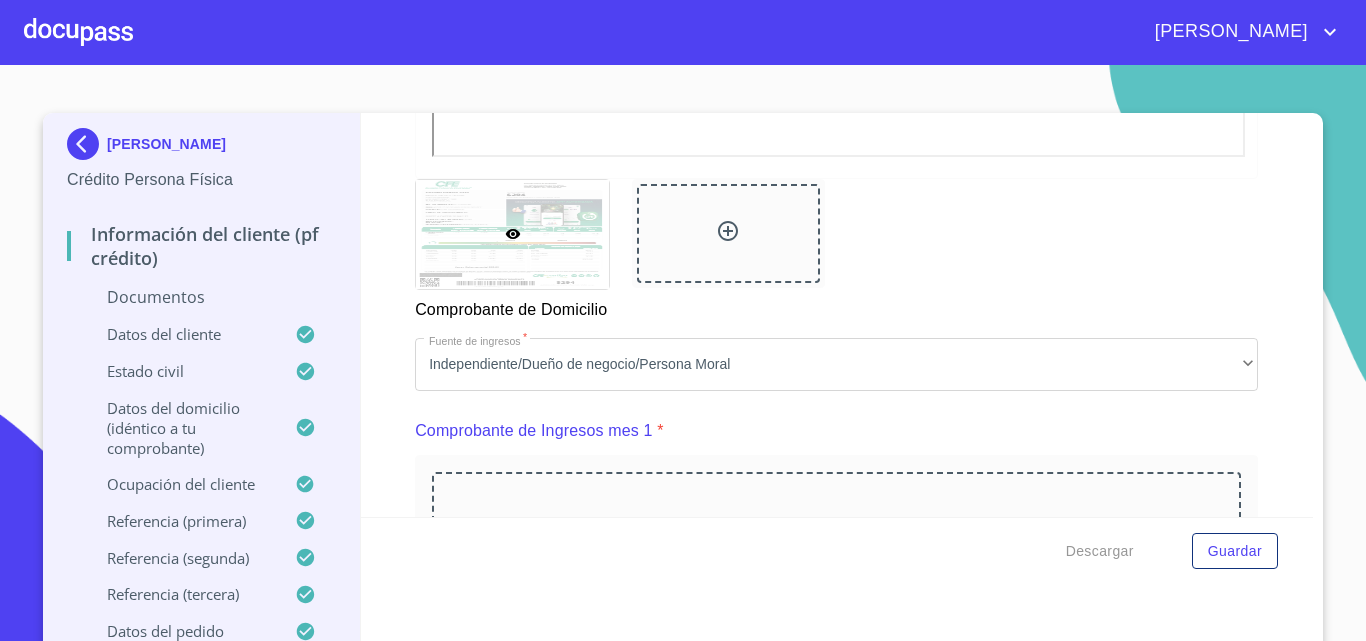 scroll, scrollTop: 2000, scrollLeft: 0, axis: vertical 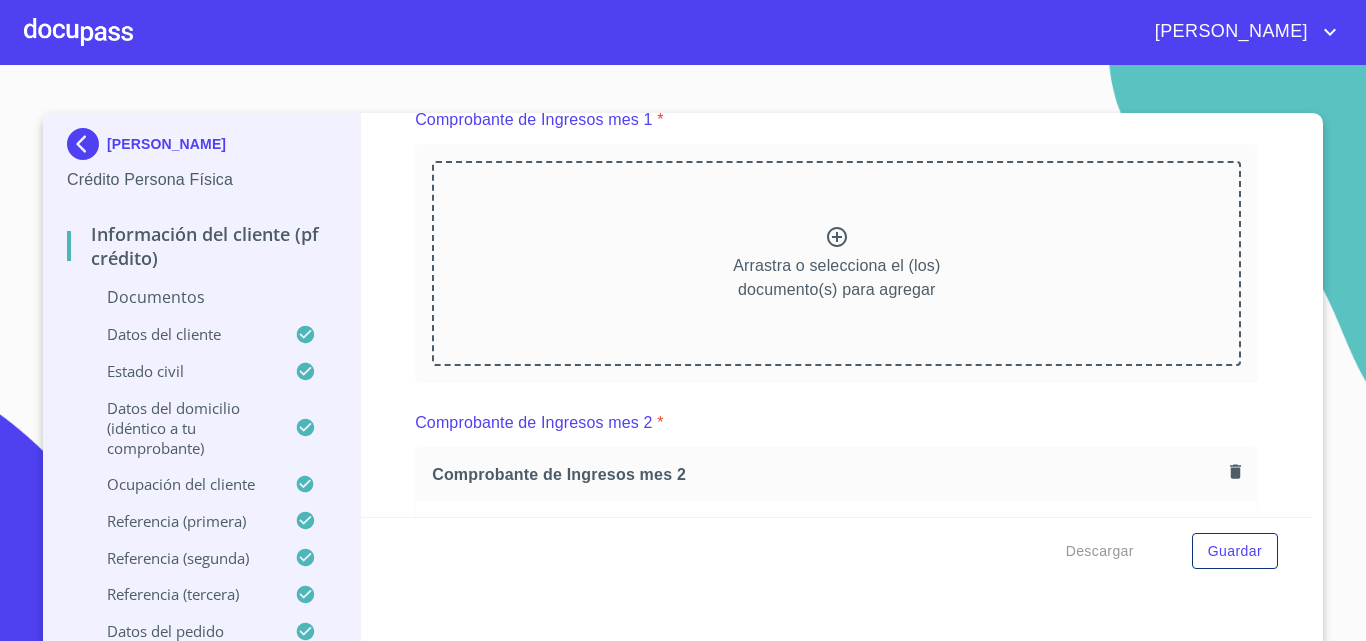 click on "Arrastra o selecciona el (los) documento(s) para agregar" at bounding box center [836, 263] 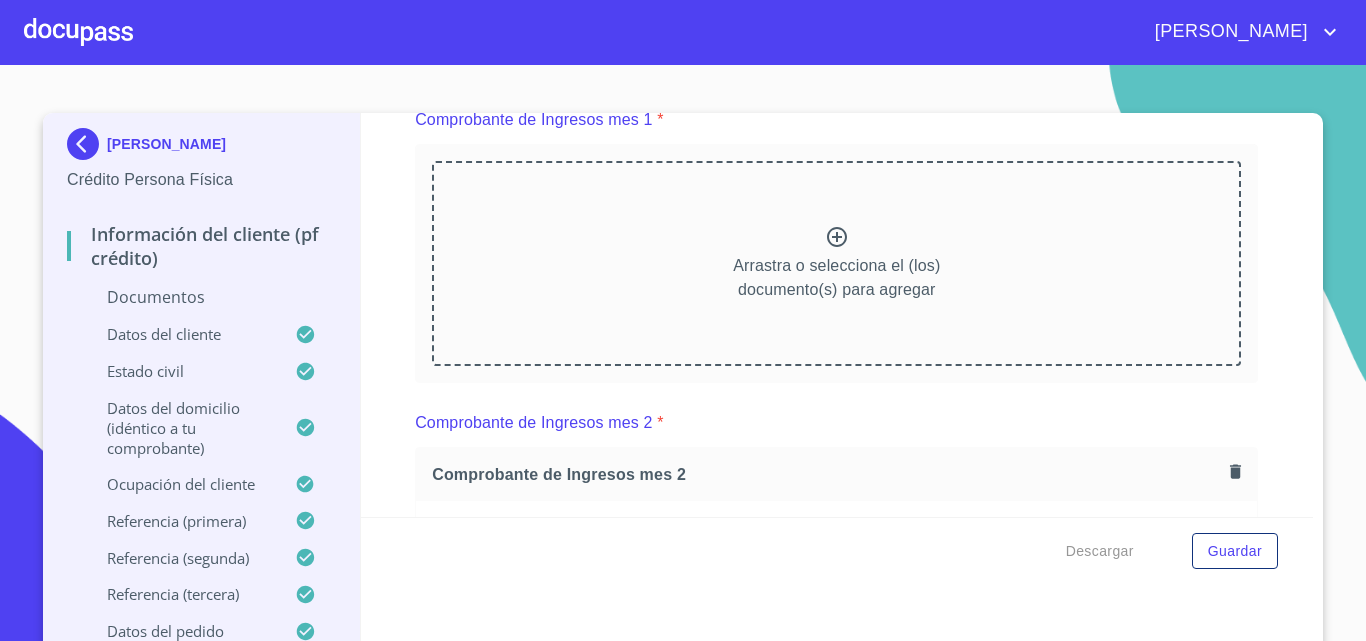 click on "[PERSON_NAME] Persona Física Información del cliente (PF crédito) Documentos Datos del cliente Estado Civil Datos del domicilio (idéntico a tu comprobante) Ocupación del Cliente Referencia (primera) Referencia (segunda) Referencia (tercera) Datos del pedido Credinissan (PF crédito) Asignación de Ventas Ventanilla única Información del cliente (PF crédito)   Documentos Documento de identificación.   * INE ​ Identificación Oficial * Identificación Oficial Identificación Oficial Comprobante de Domicilio * Comprobante de Domicilio Comprobante de [PERSON_NAME] de ingresos   * Independiente/Dueño de negocio/Persona Moral ​ Comprobante de Ingresos mes 1 * Arrastra o selecciona el (los) documento(s) para agregar Comprobante de Ingresos mes 2 * Comprobante de Ingresos mes 2 Comprobante de Ingresos mes 2 Comprobante de Ingresos mes 3 * Comprobante de Ingresos mes 3 Comprobante de Ingresos mes 3 CURP * CURP CURP Constancia de situación fiscal Constancia de situación fiscal *" at bounding box center [683, 353] 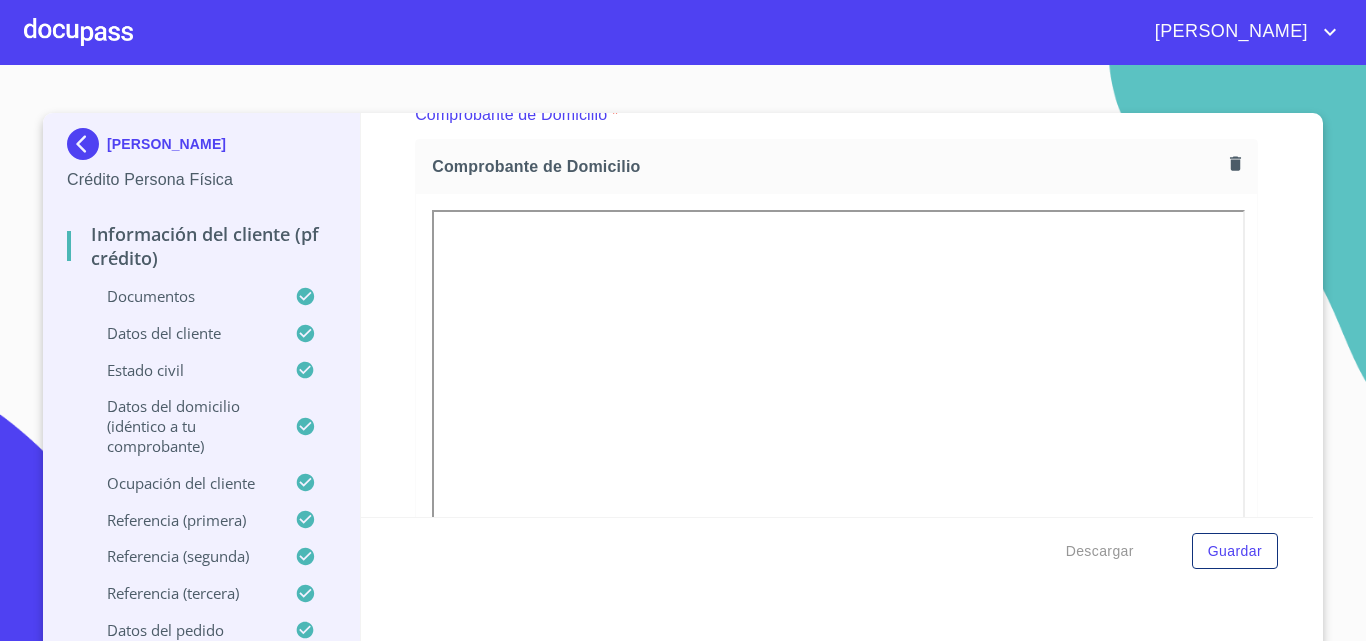 scroll, scrollTop: 1000, scrollLeft: 0, axis: vertical 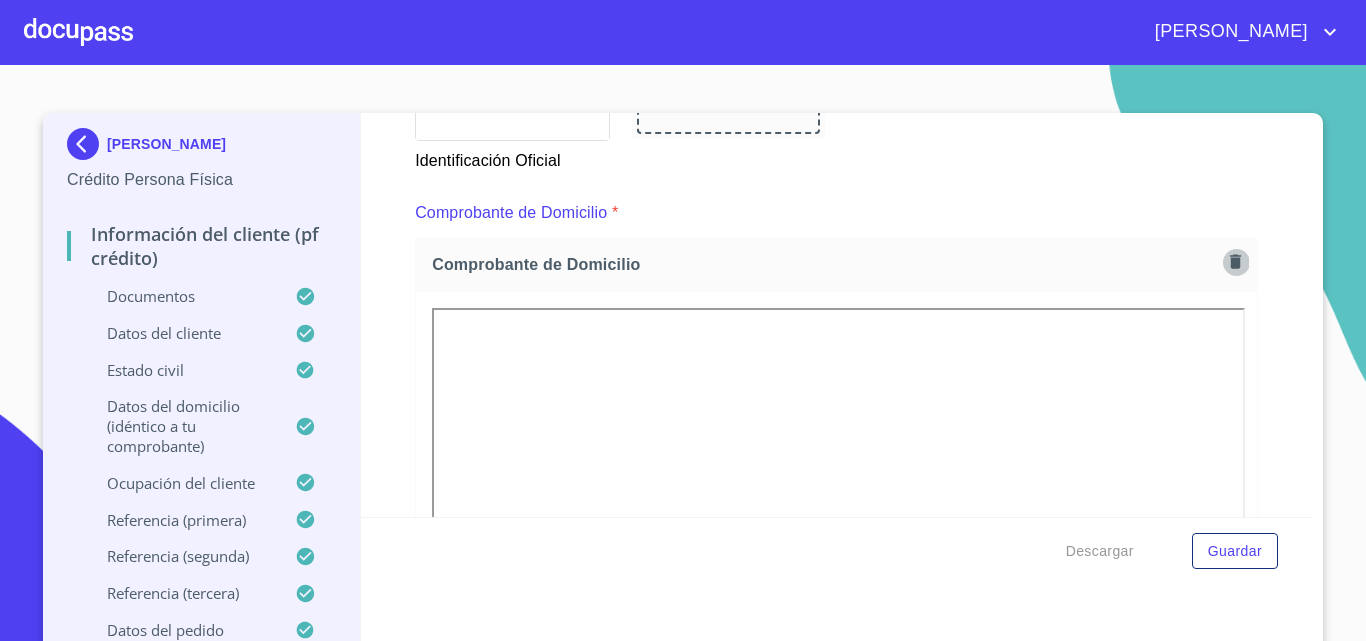 click 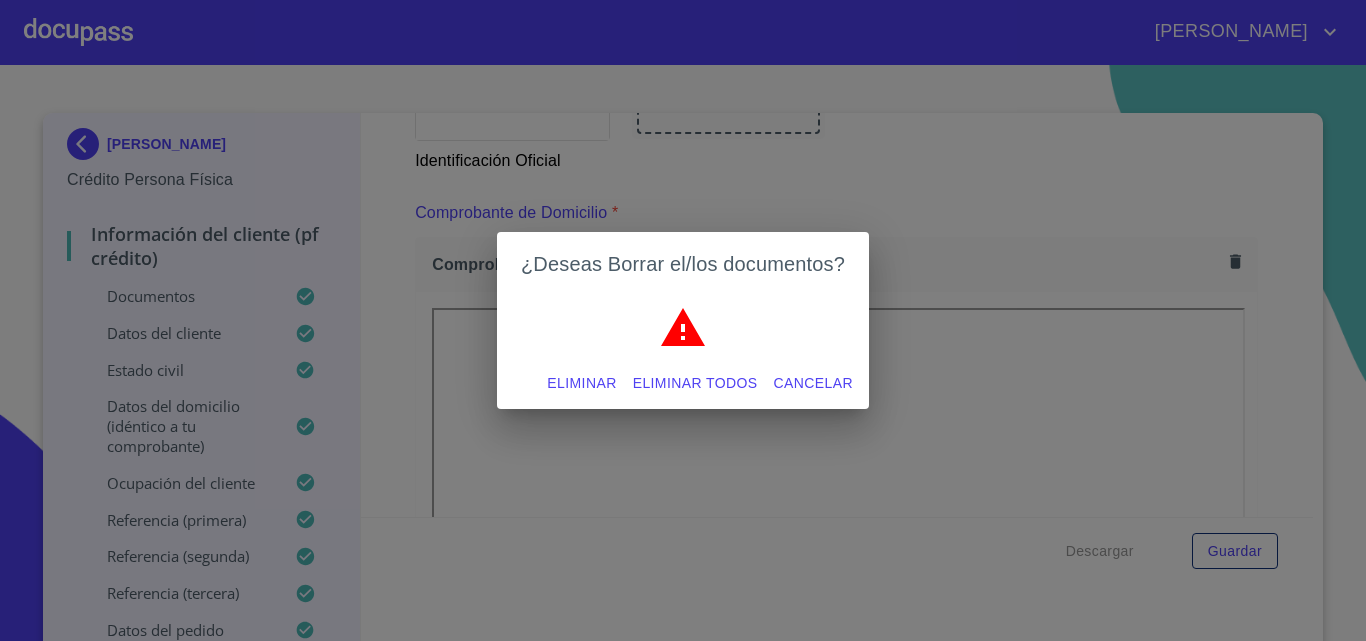 click on "Eliminar todos" at bounding box center [695, 383] 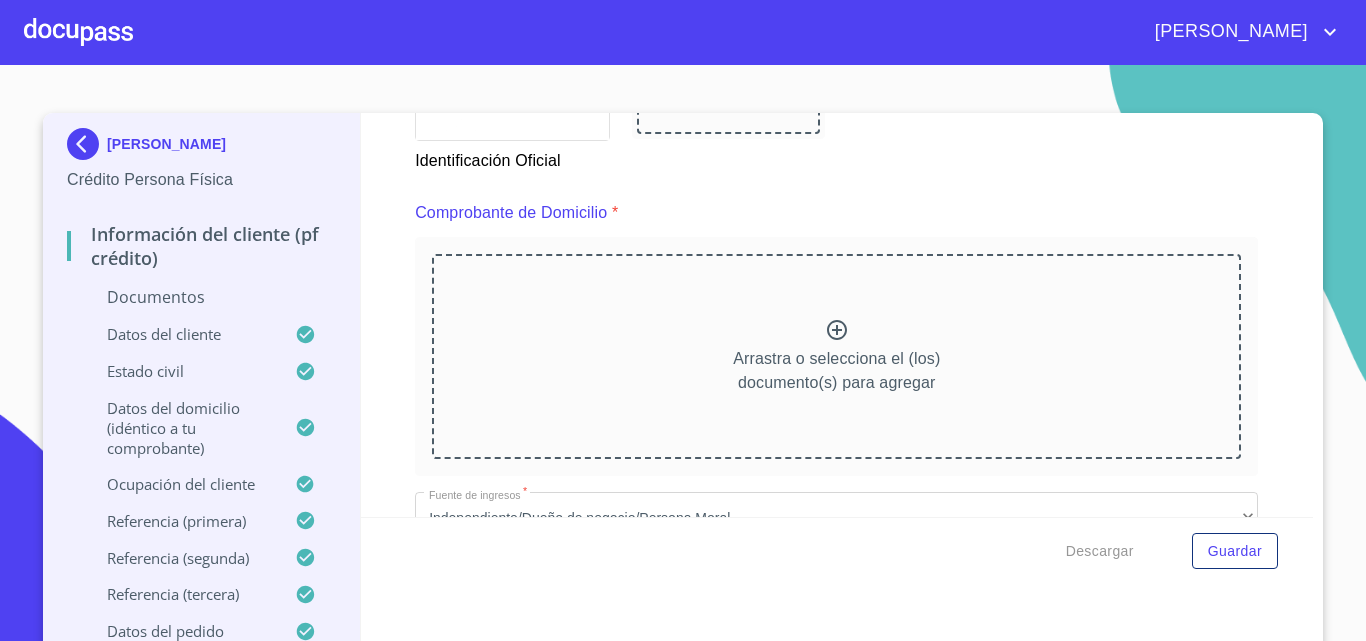 click on "Arrastra o selecciona el (los) documento(s) para agregar" at bounding box center [836, 371] 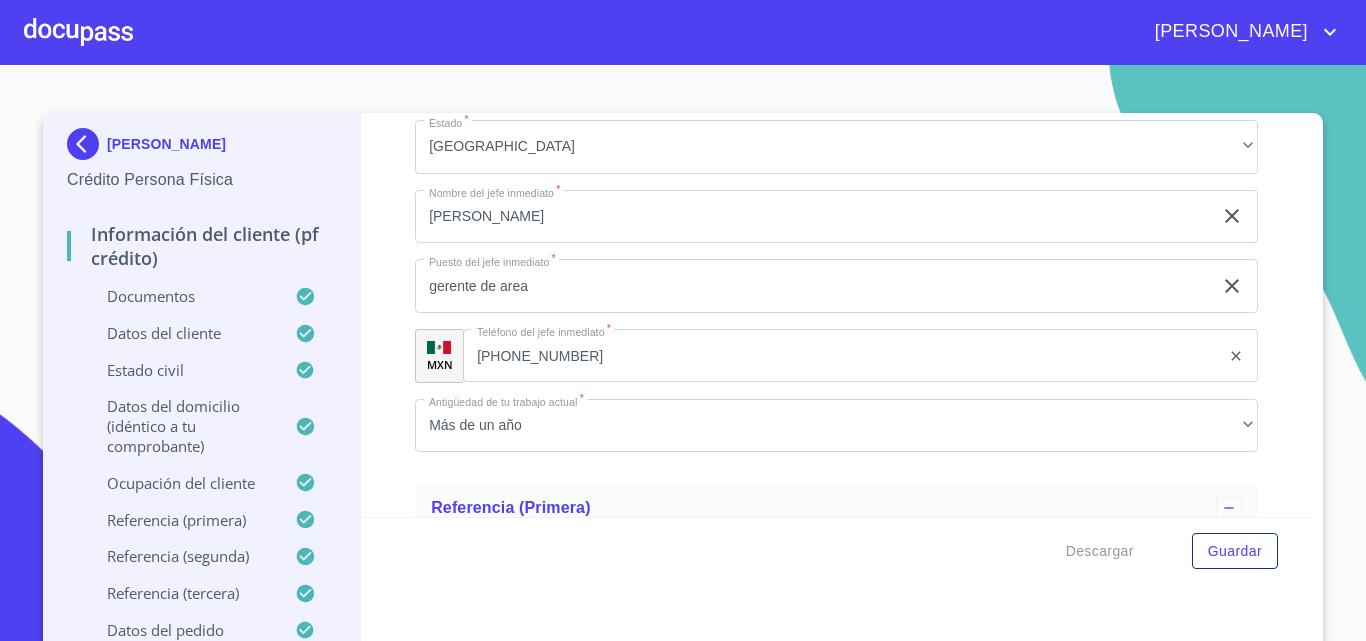 scroll, scrollTop: 10100, scrollLeft: 0, axis: vertical 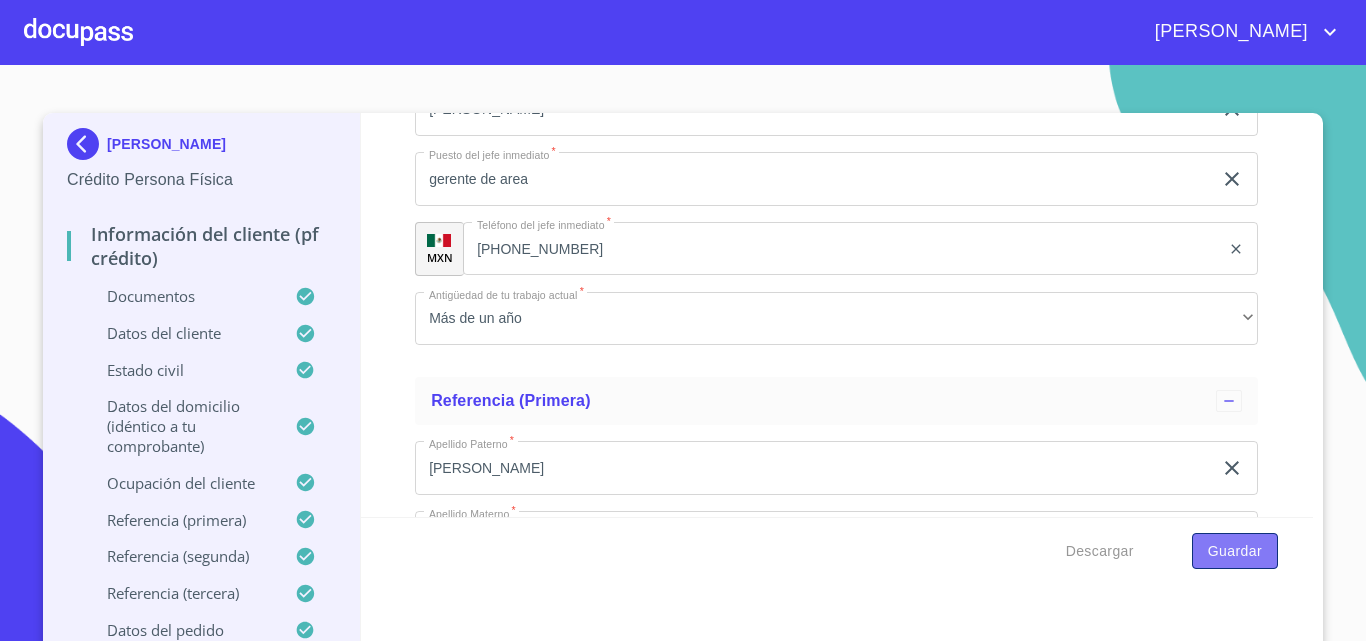 click on "Guardar" at bounding box center (1235, 551) 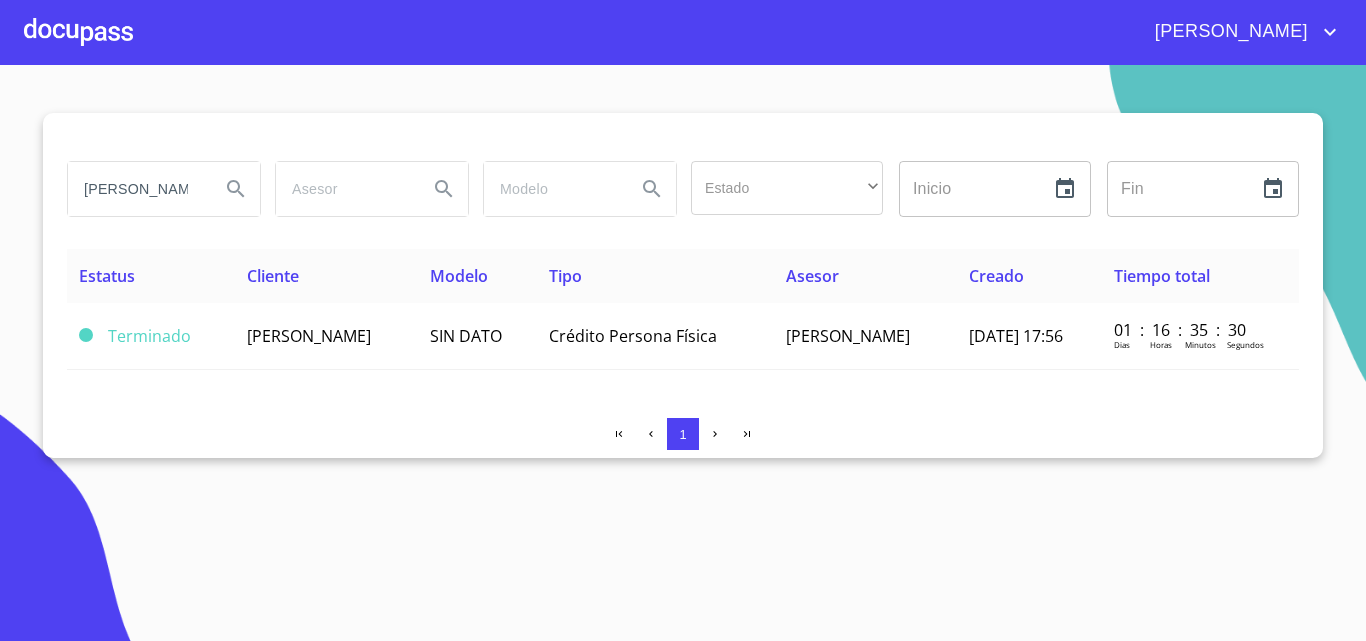 click at bounding box center (78, 32) 